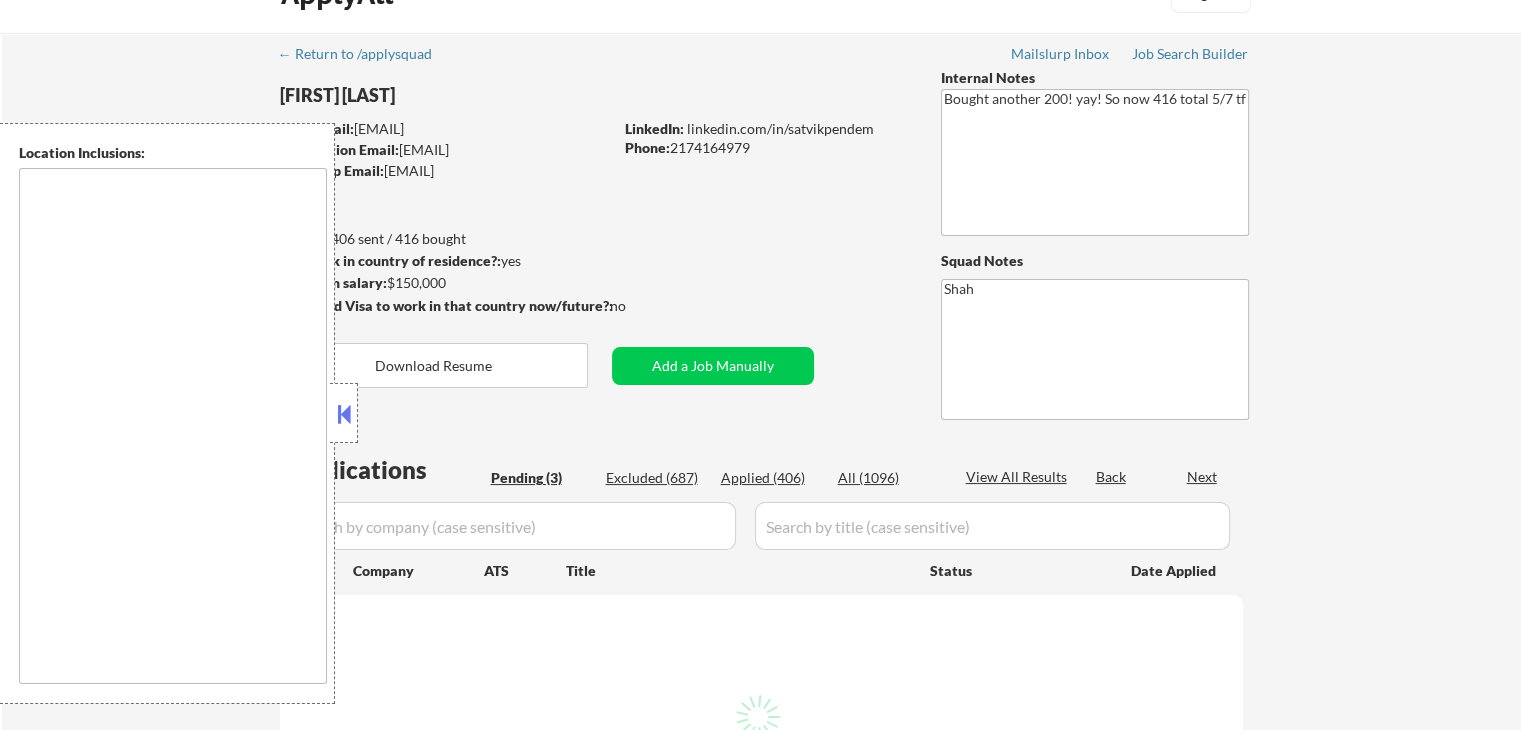 scroll, scrollTop: 400, scrollLeft: 0, axis: vertical 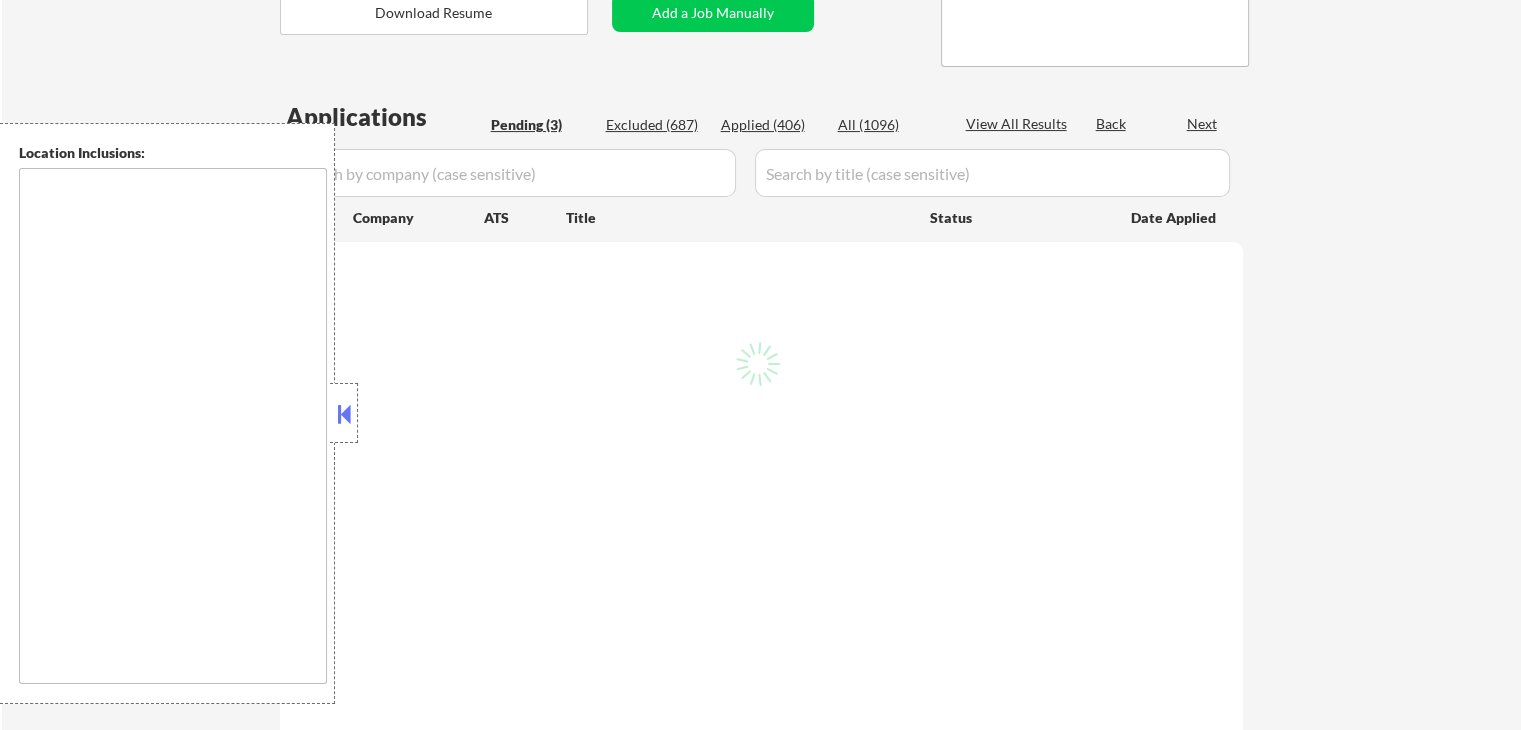 select on ""pending"" 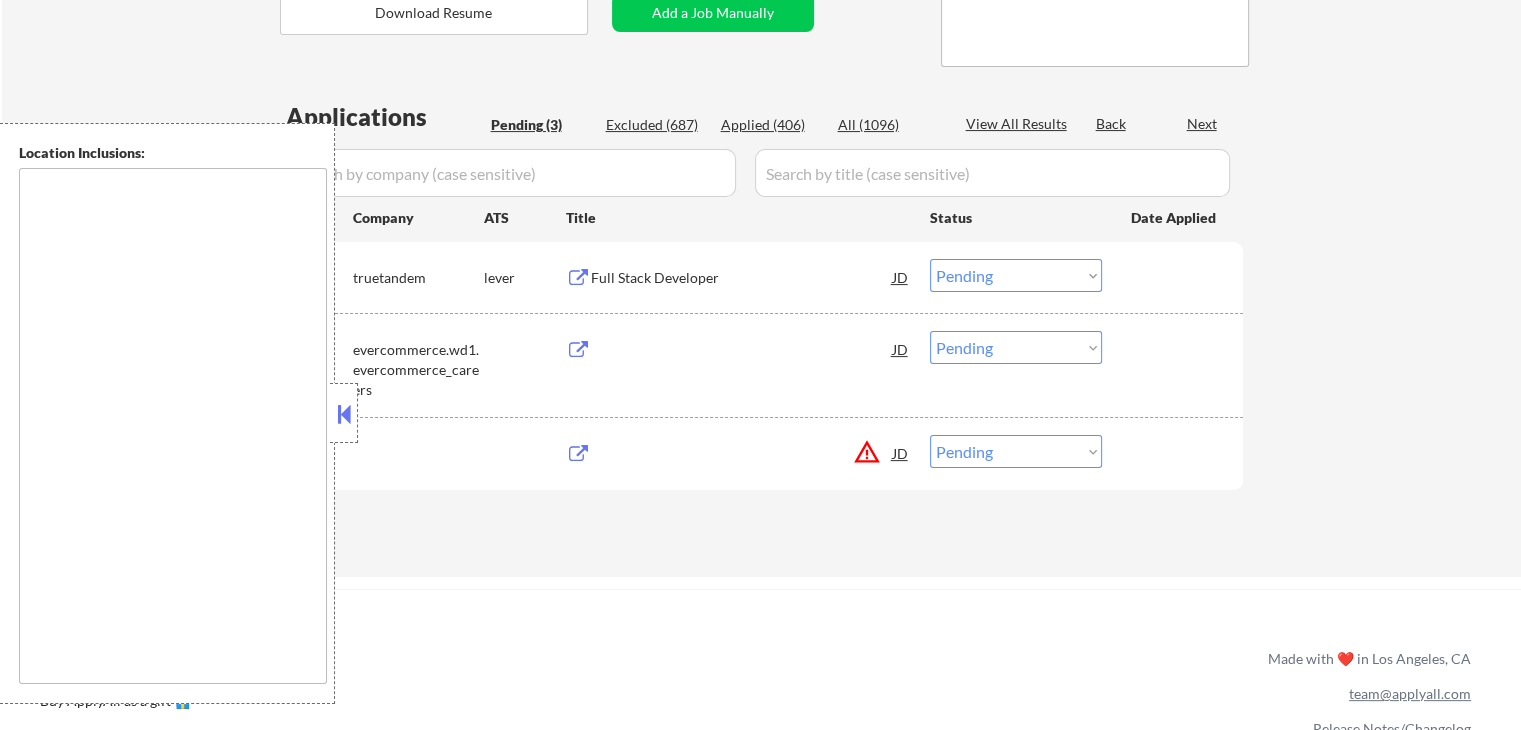 type on "remote" 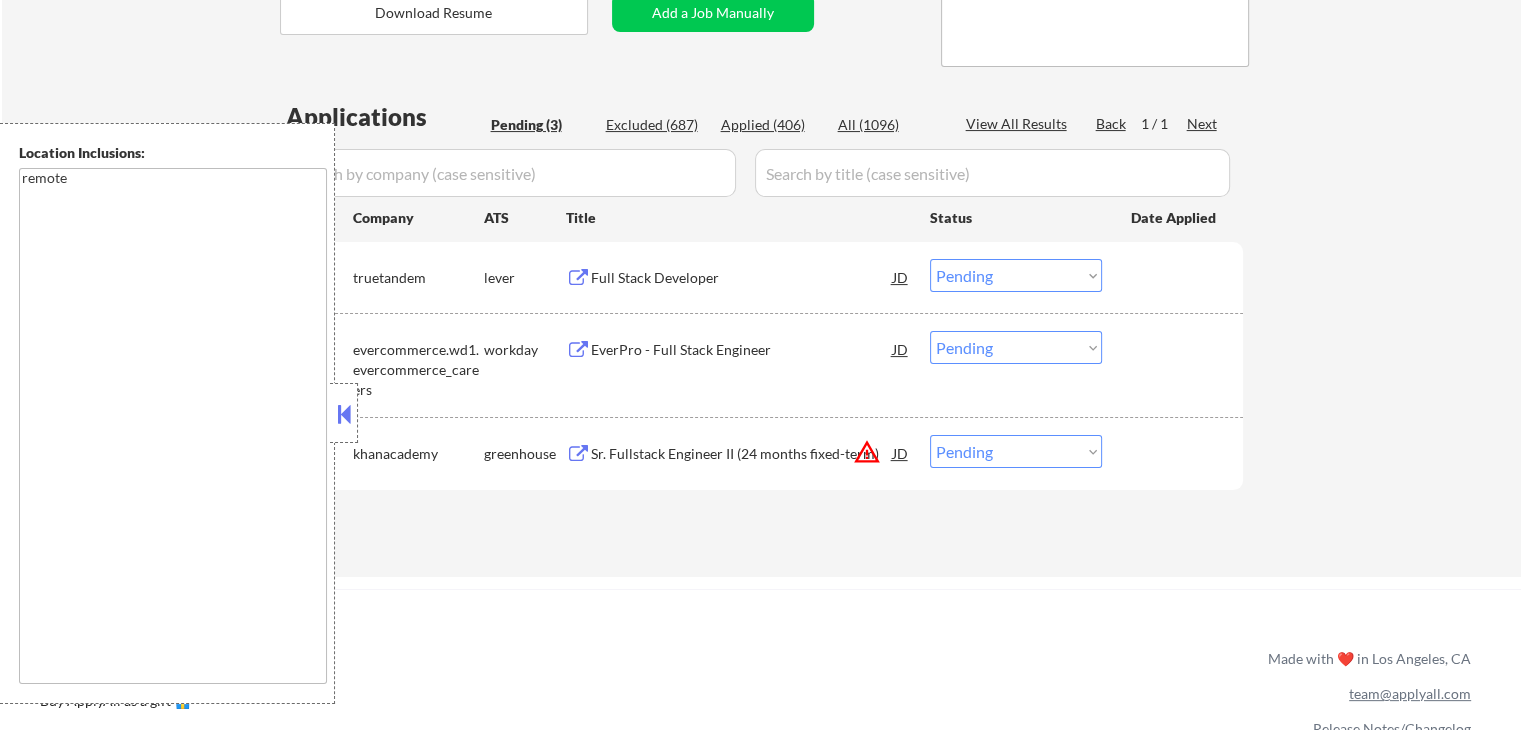 click on "Full Stack Developer" at bounding box center (742, 278) 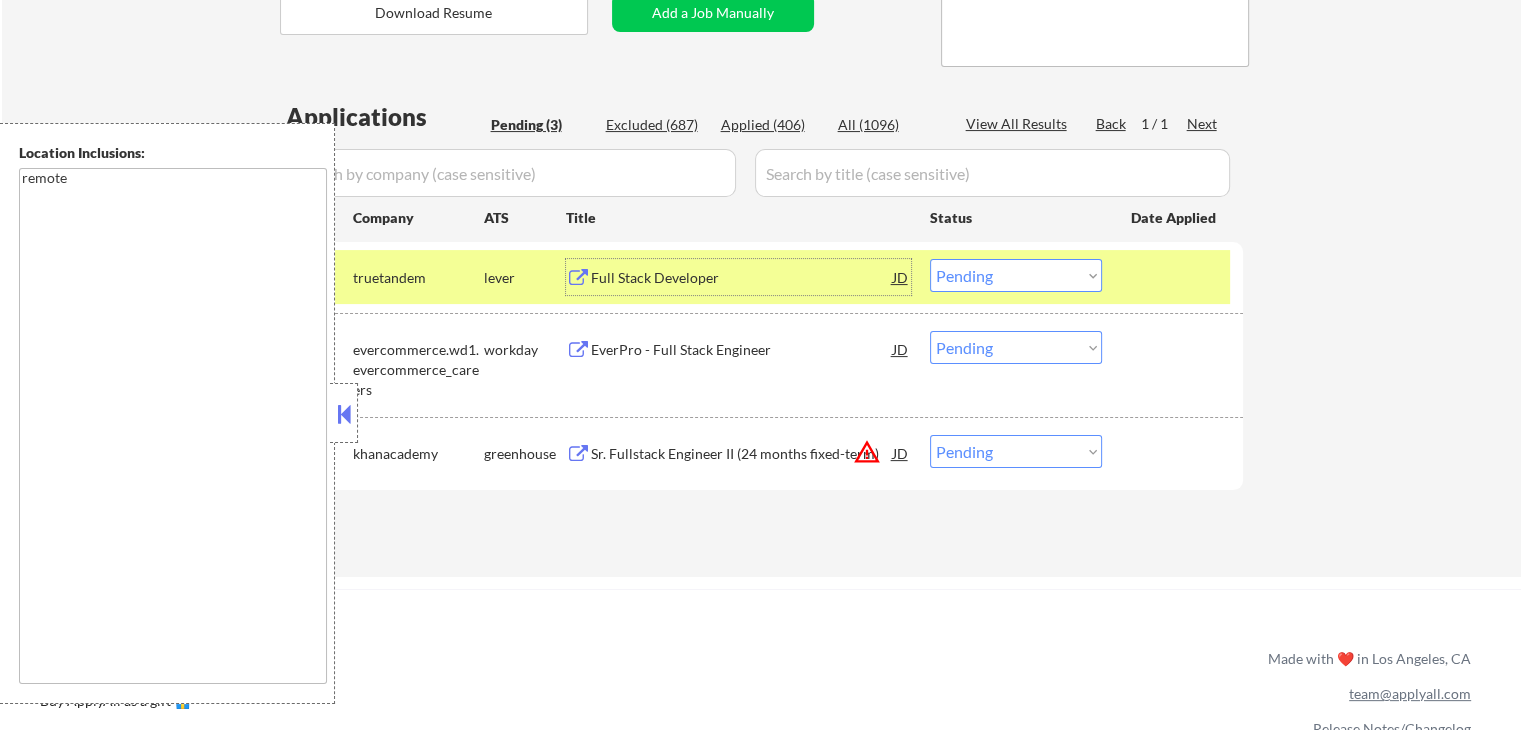 click at bounding box center [578, 454] 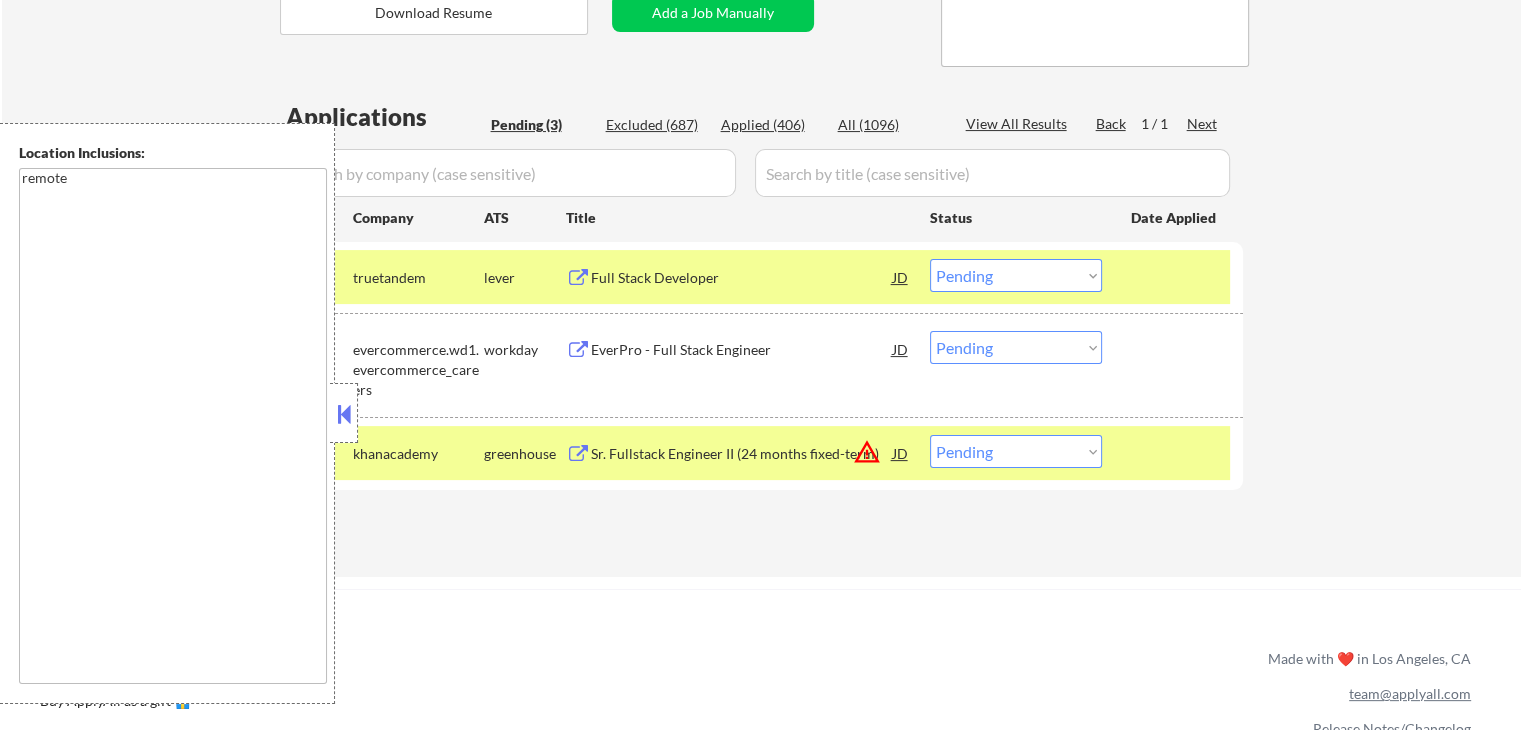 click on "Choose an option... Pending Applied Excluded (Questions) Excluded (Expired) Excluded (Location) Excluded (Bad Match) Excluded (Blocklist) Excluded (Salary) Excluded (Other)" at bounding box center [1016, 275] 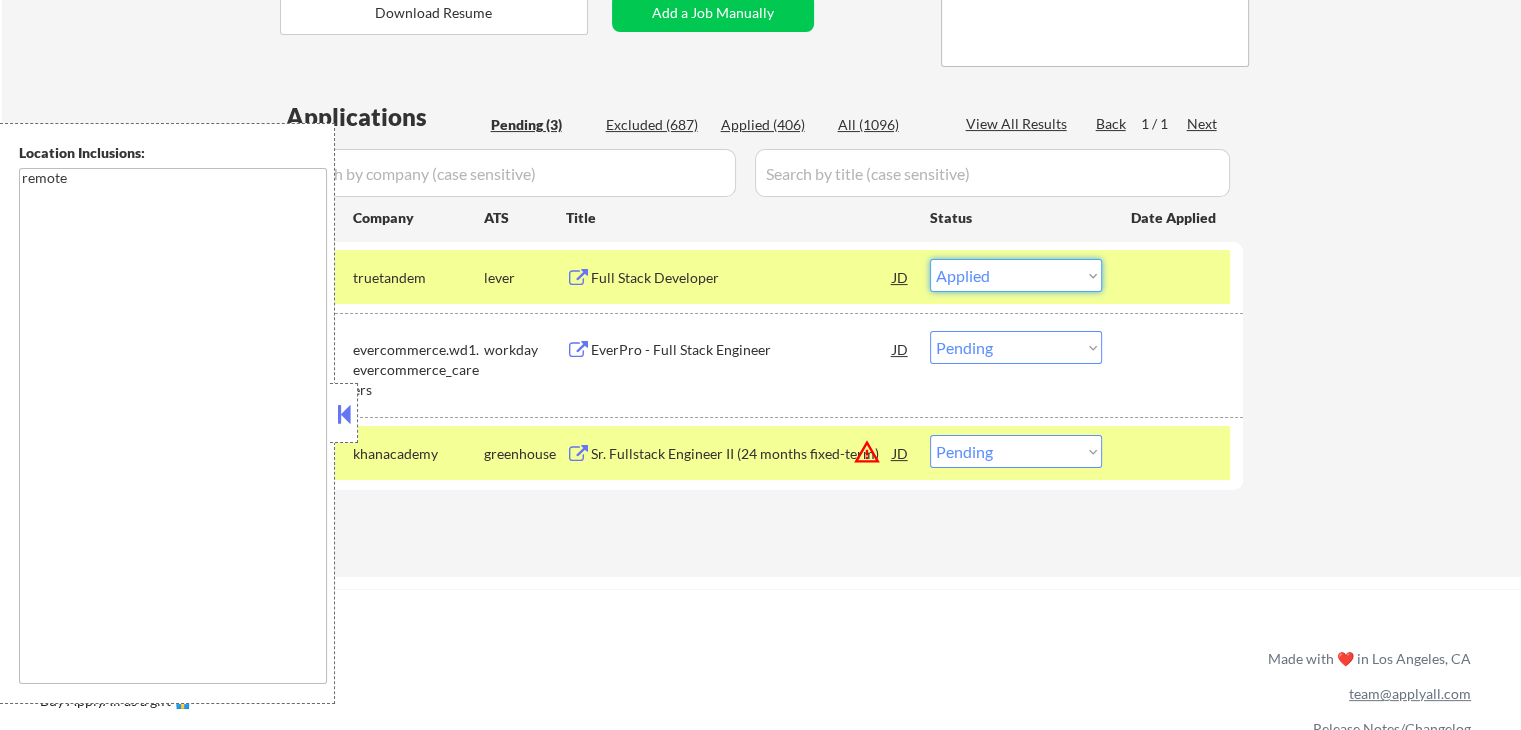 click on "Choose an option... Pending Applied Excluded (Questions) Excluded (Expired) Excluded (Location) Excluded (Bad Match) Excluded (Blocklist) Excluded (Salary) Excluded (Other)" at bounding box center (1016, 275) 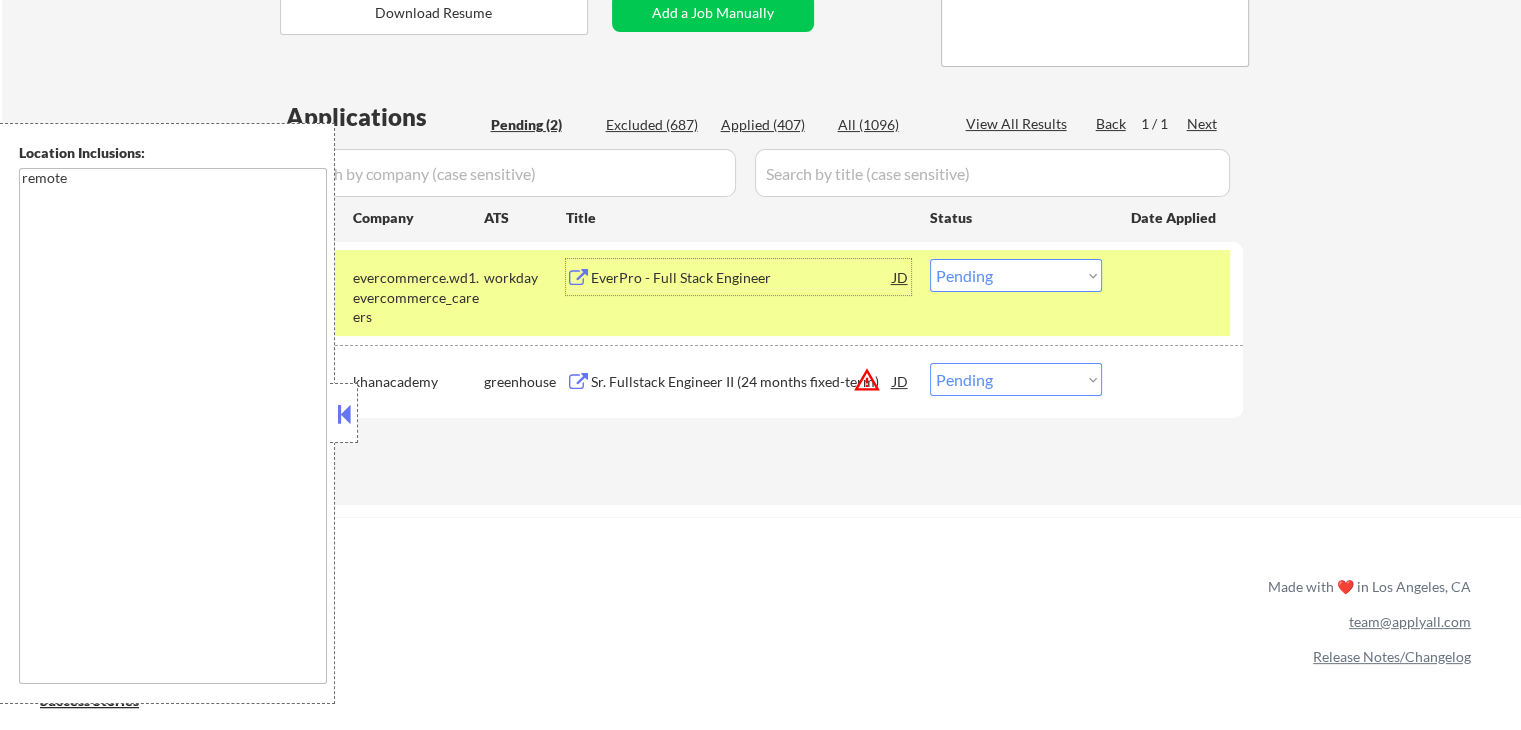 click on "EverPro - Full Stack Engineer" at bounding box center [742, 278] 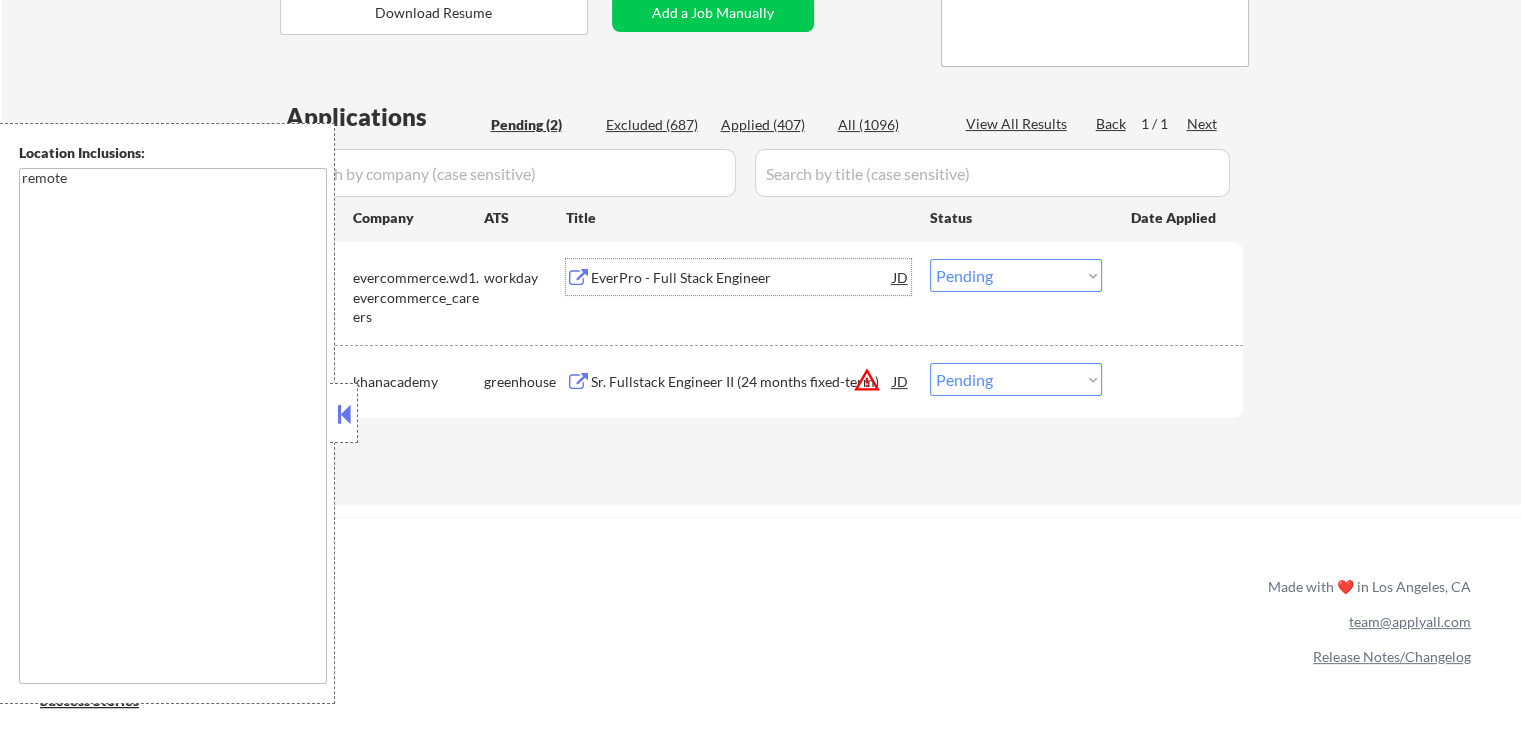 click on "Choose an option... Pending Applied Excluded (Questions) Excluded (Expired) Excluded (Location) Excluded (Bad Match) Excluded (Blocklist) Excluded (Salary) Excluded (Other)" at bounding box center [1016, 275] 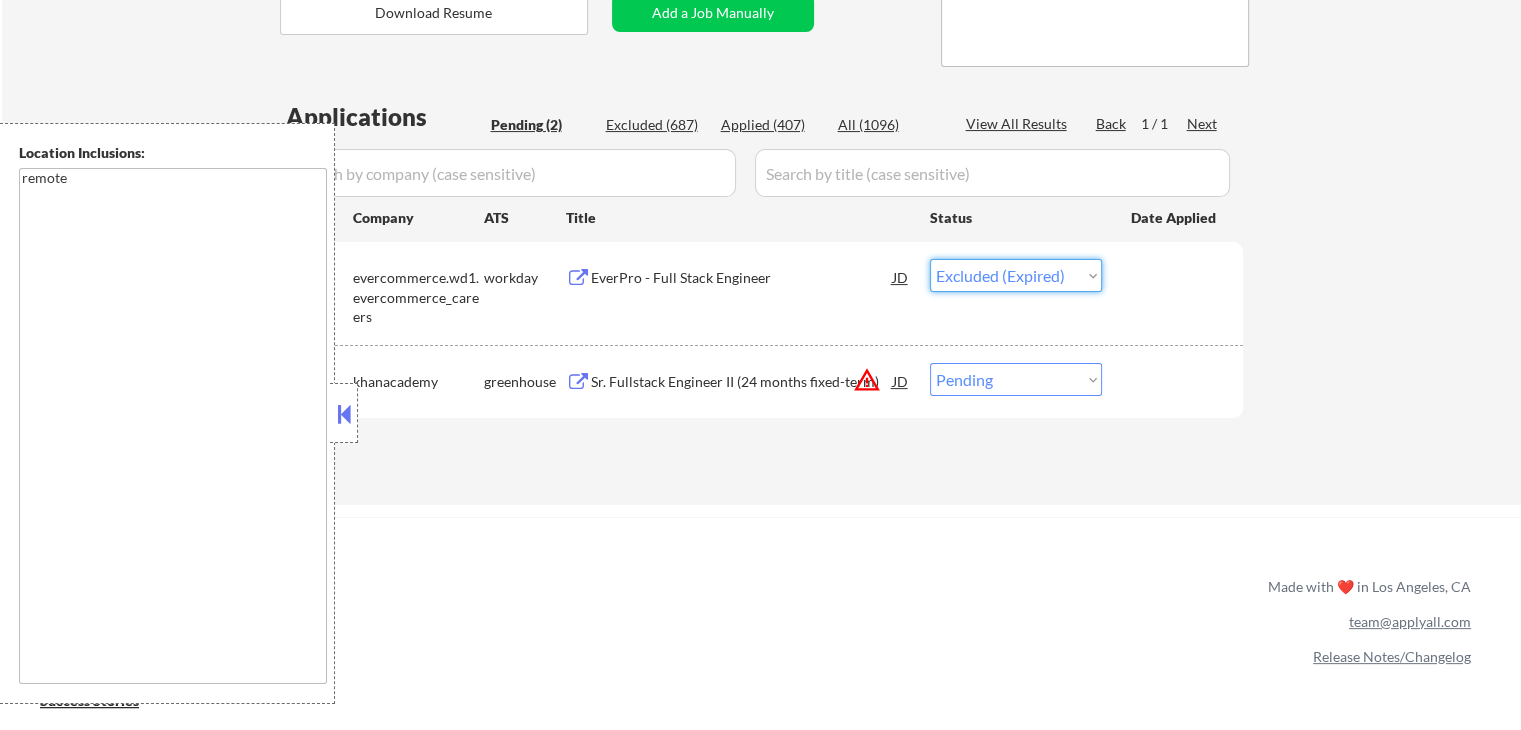 click on "Choose an option... Pending Applied Excluded (Questions) Excluded (Expired) Excluded (Location) Excluded (Bad Match) Excluded (Blocklist) Excluded (Salary) Excluded (Other)" at bounding box center [1016, 275] 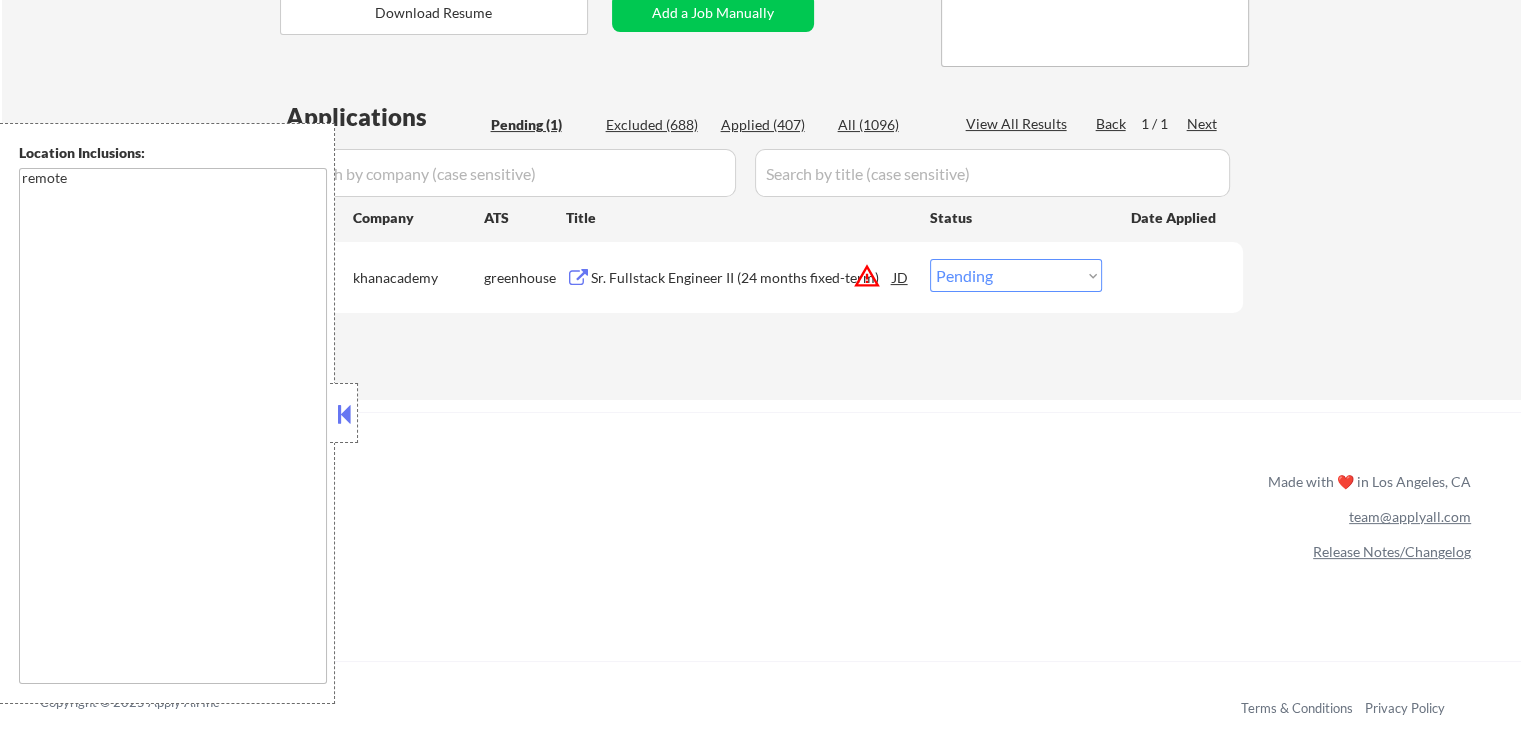 drag, startPoint x: 974, startPoint y: 275, endPoint x: 980, endPoint y: 285, distance: 11.661903 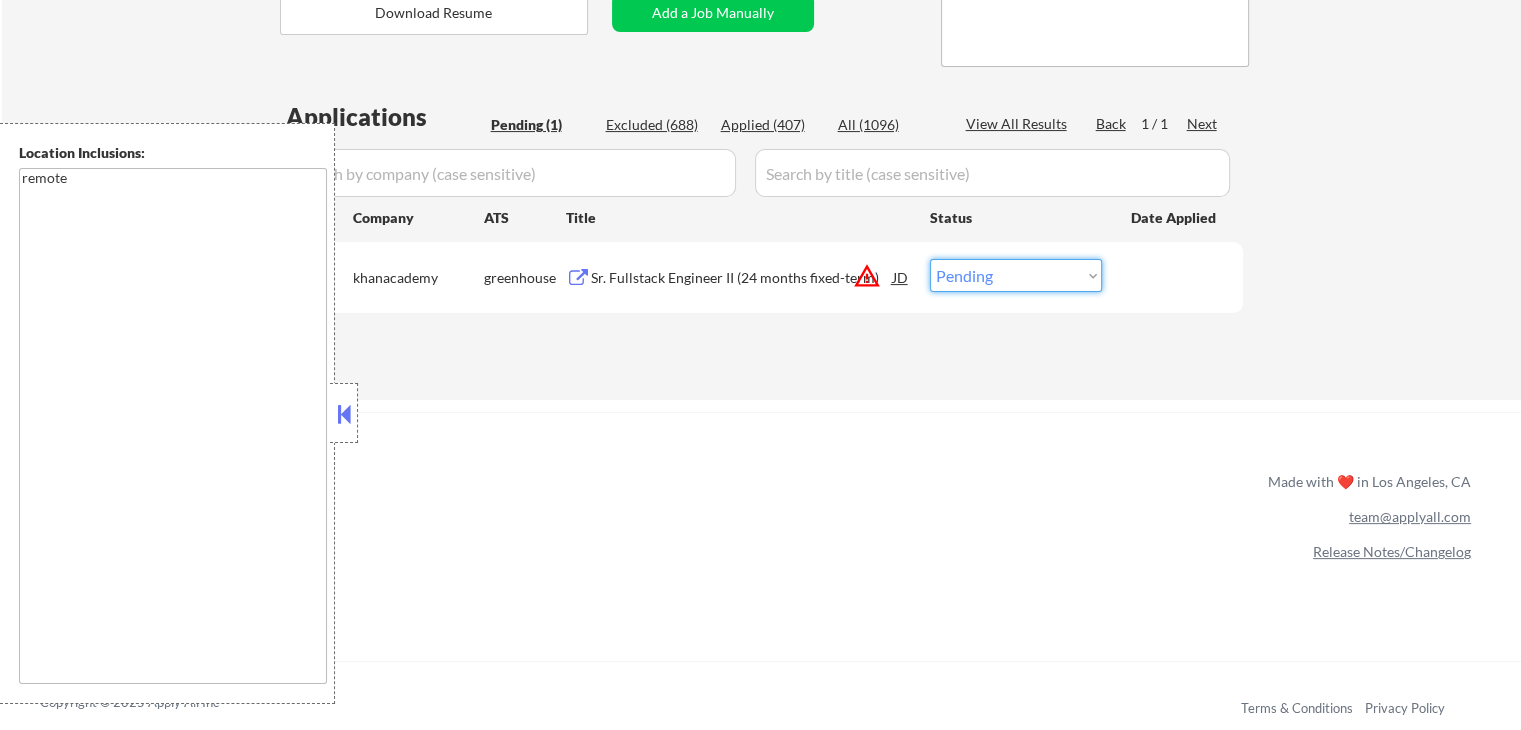 select on ""excluded"" 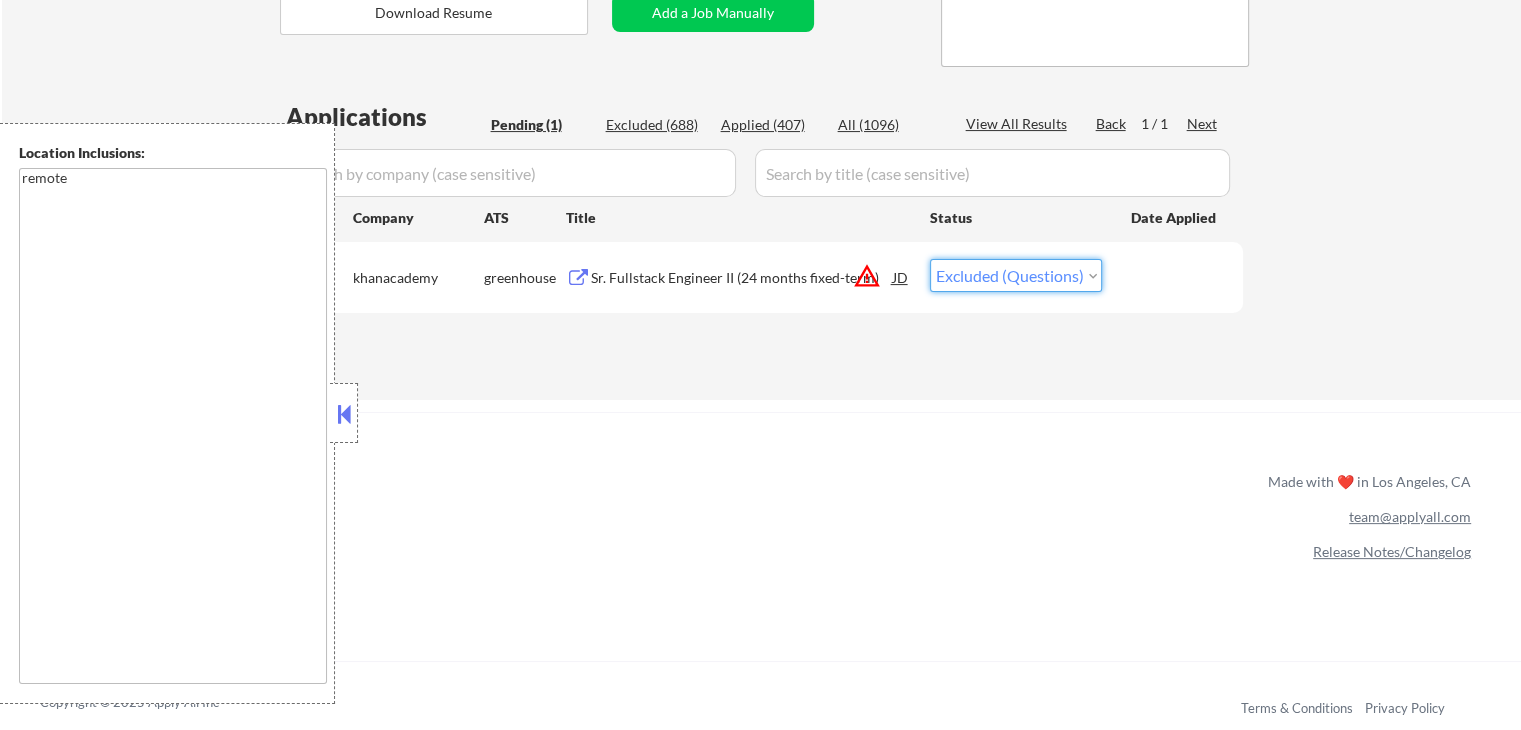 click on "Choose an option... Pending Applied Excluded (Questions) Excluded (Expired) Excluded (Location) Excluded (Bad Match) Excluded (Blocklist) Excluded (Salary) Excluded (Other)" at bounding box center [1016, 275] 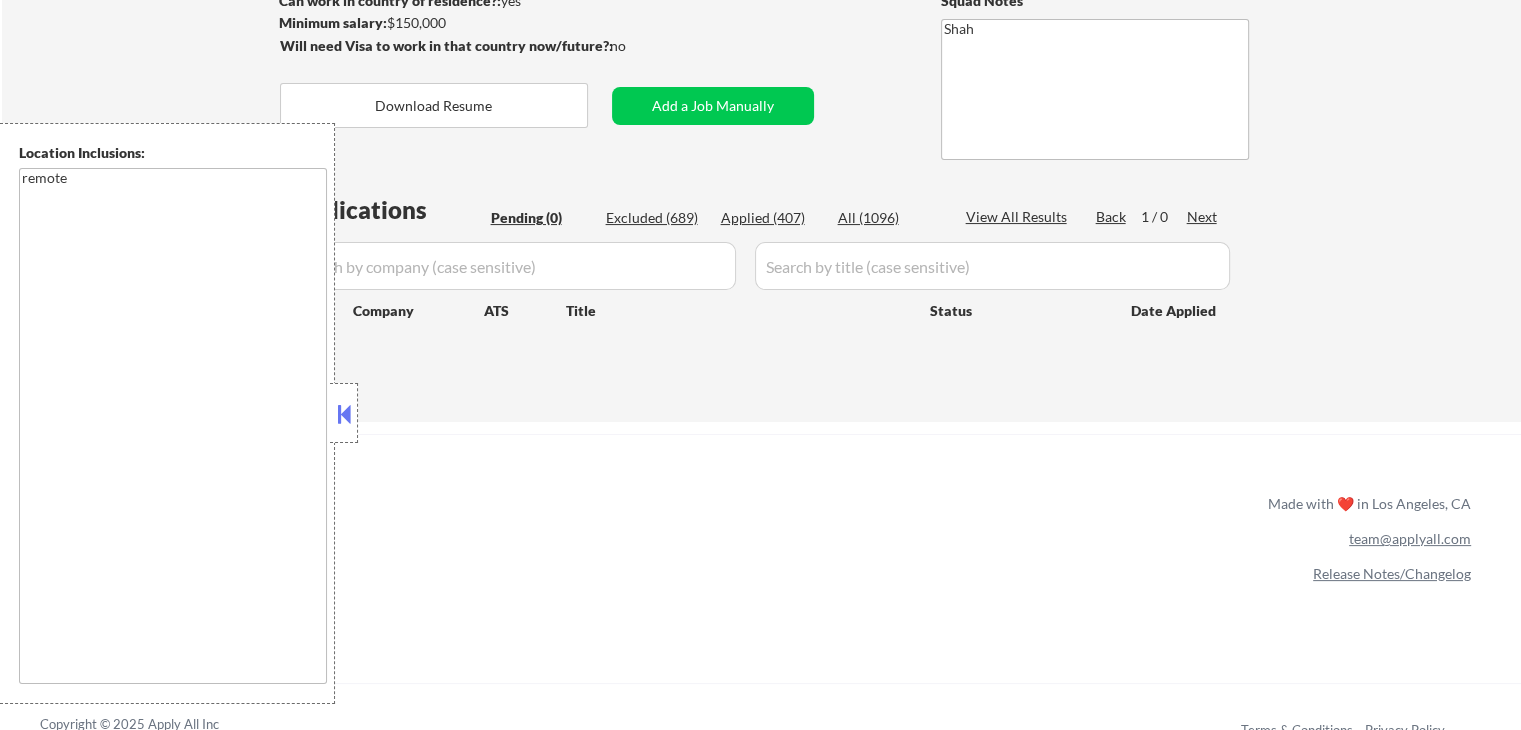 scroll, scrollTop: 100, scrollLeft: 0, axis: vertical 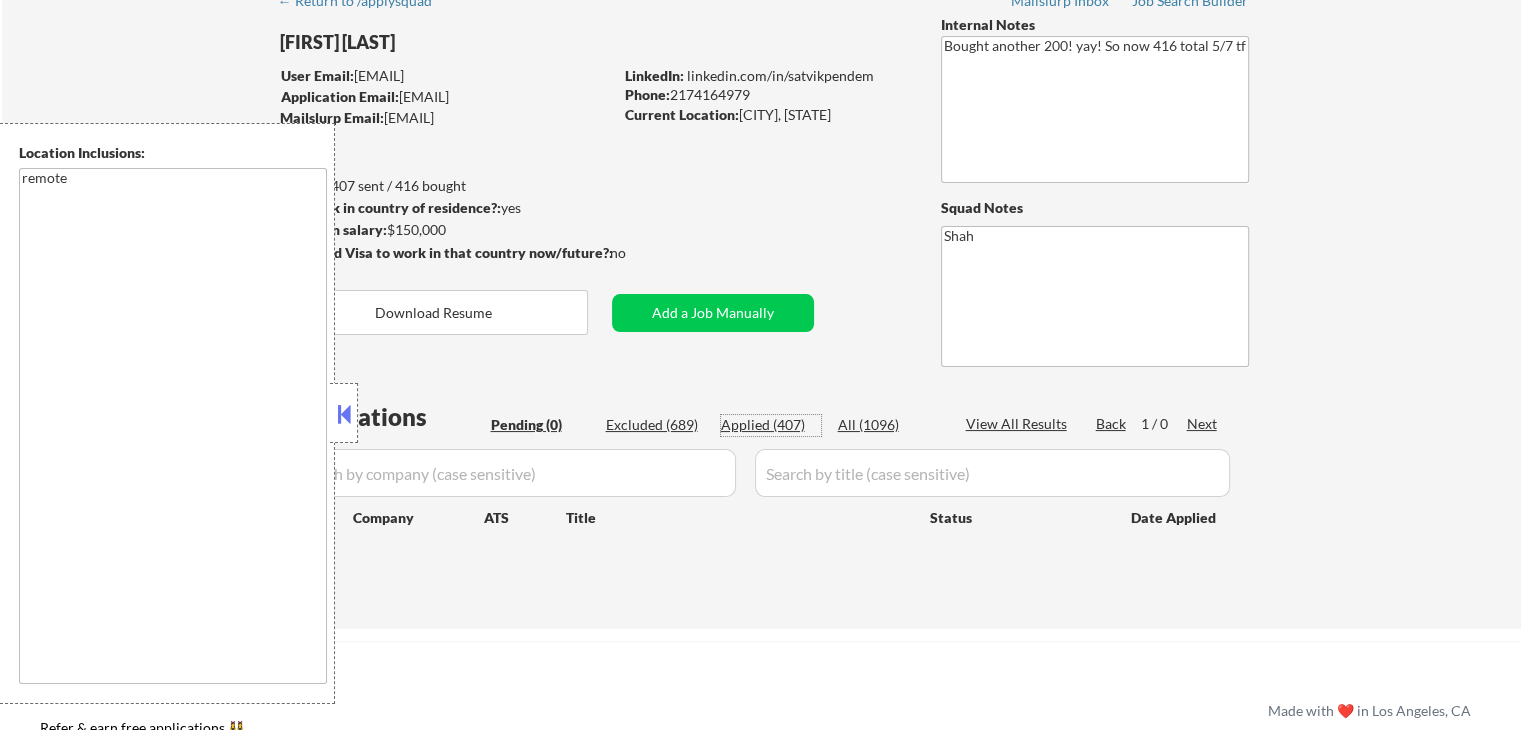 click on "Applied (407)" at bounding box center (771, 425) 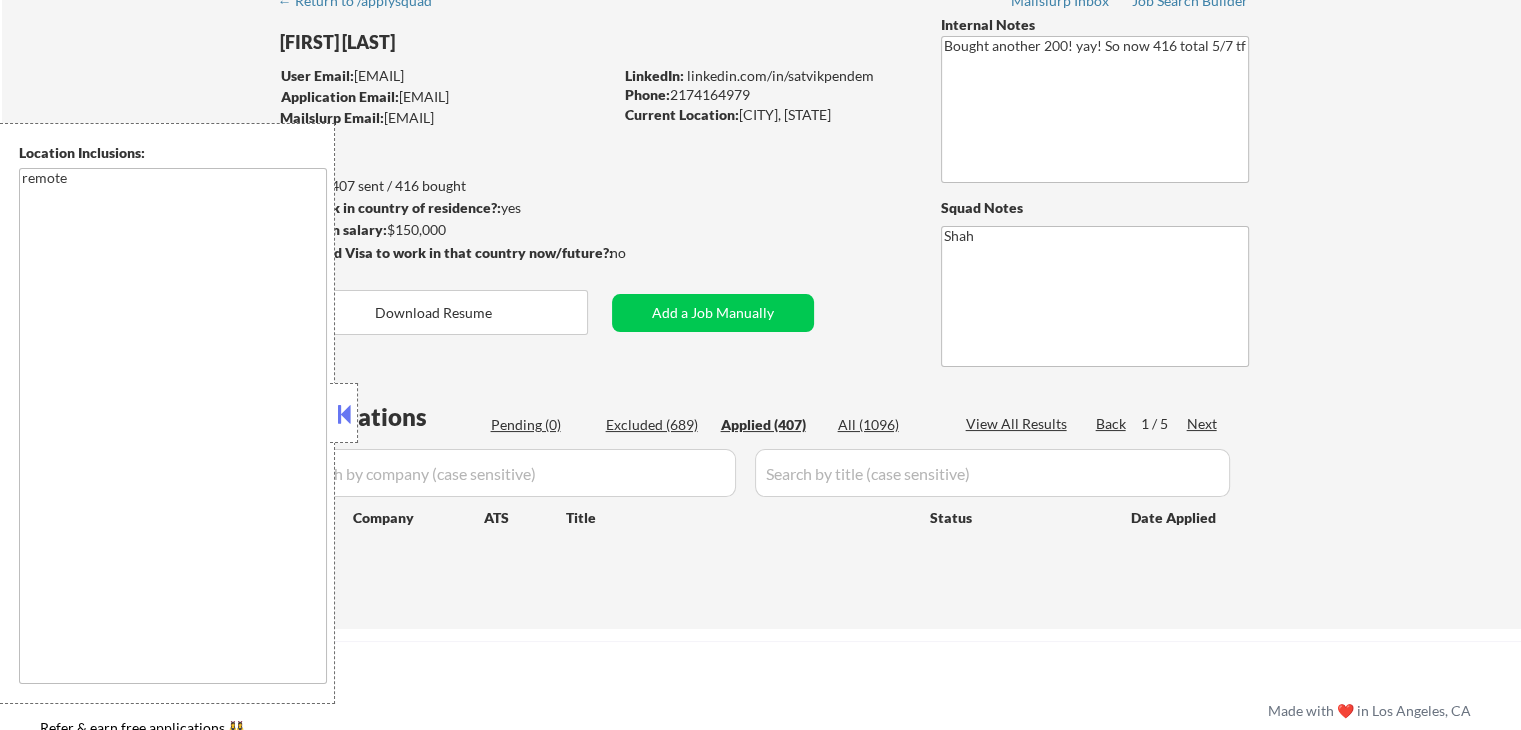 select on ""applied"" 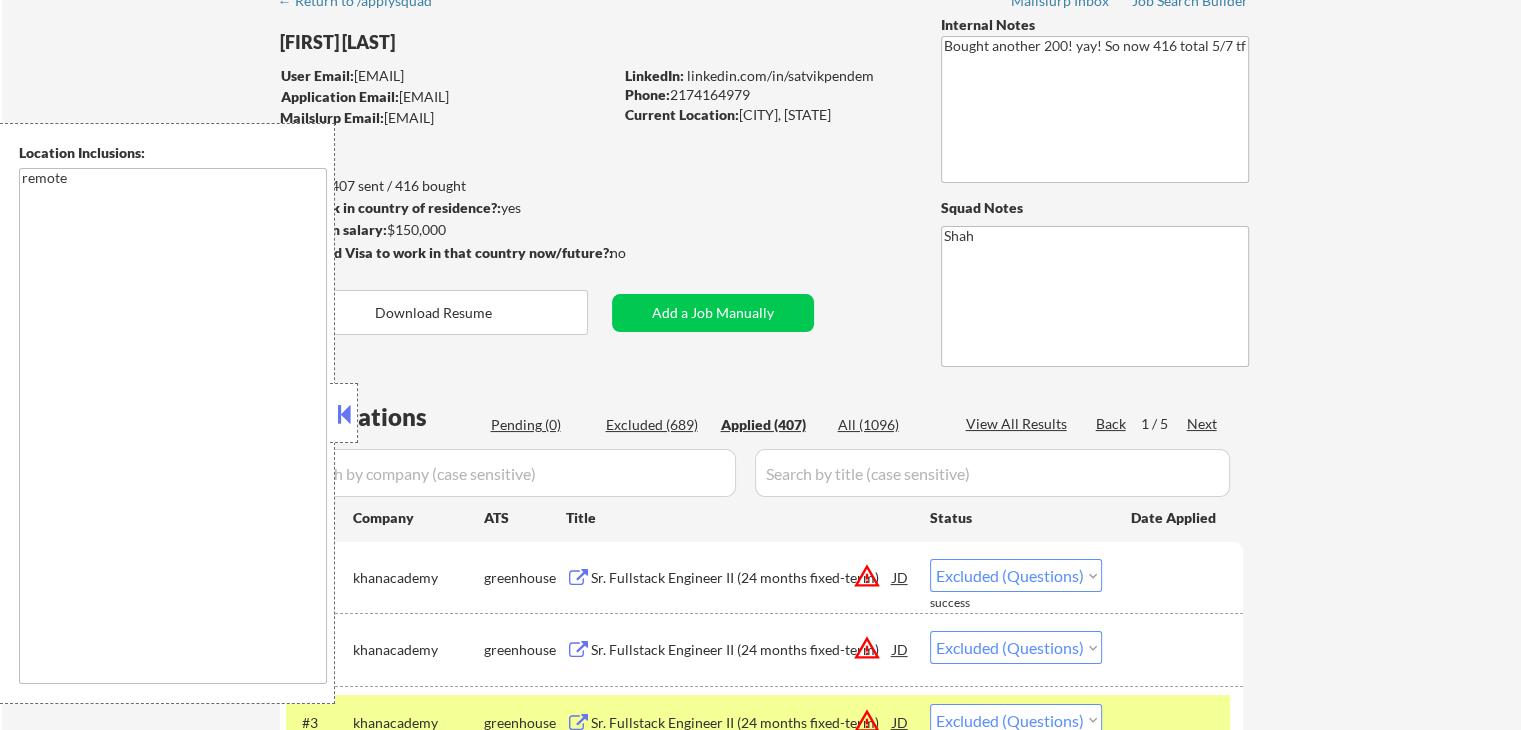 select on ""applied"" 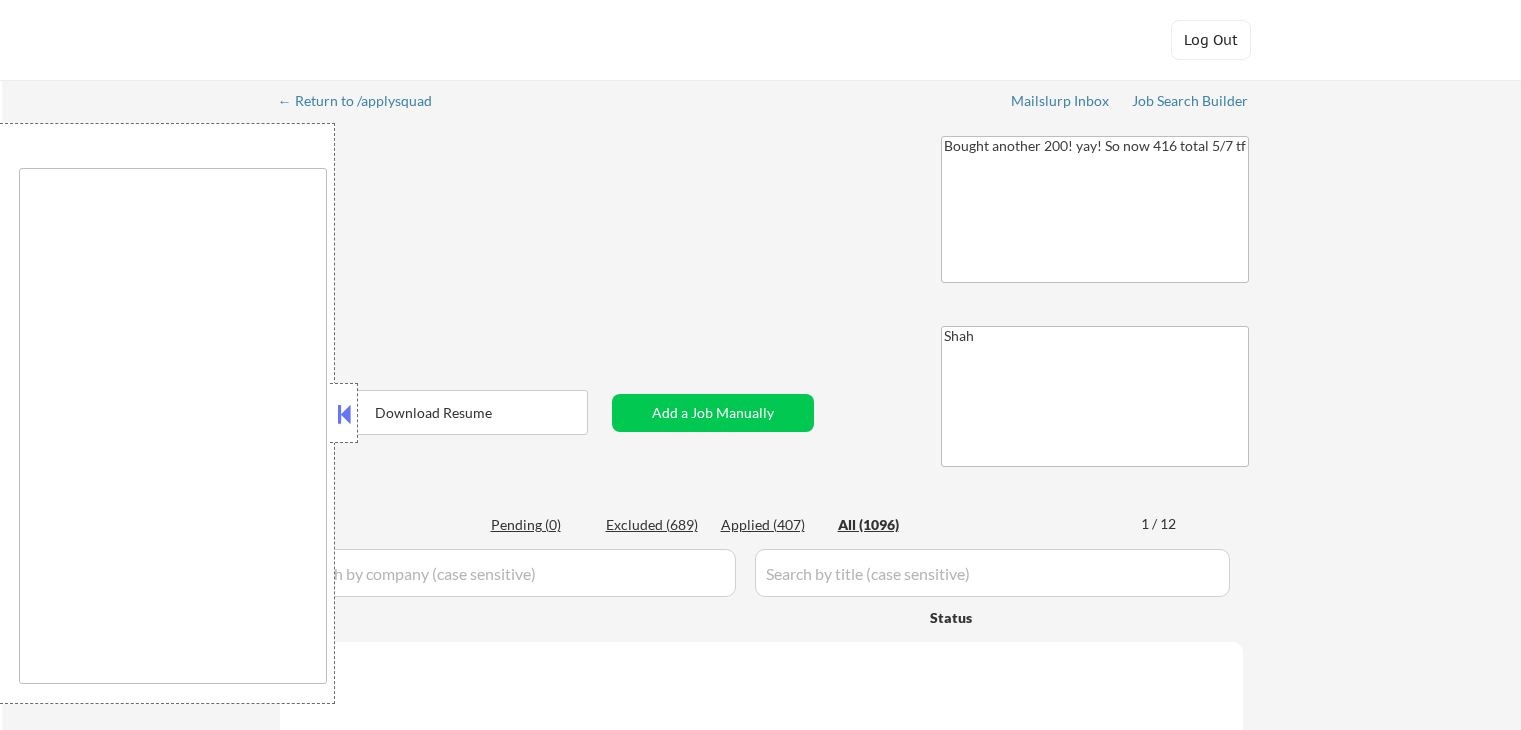type on "remote" 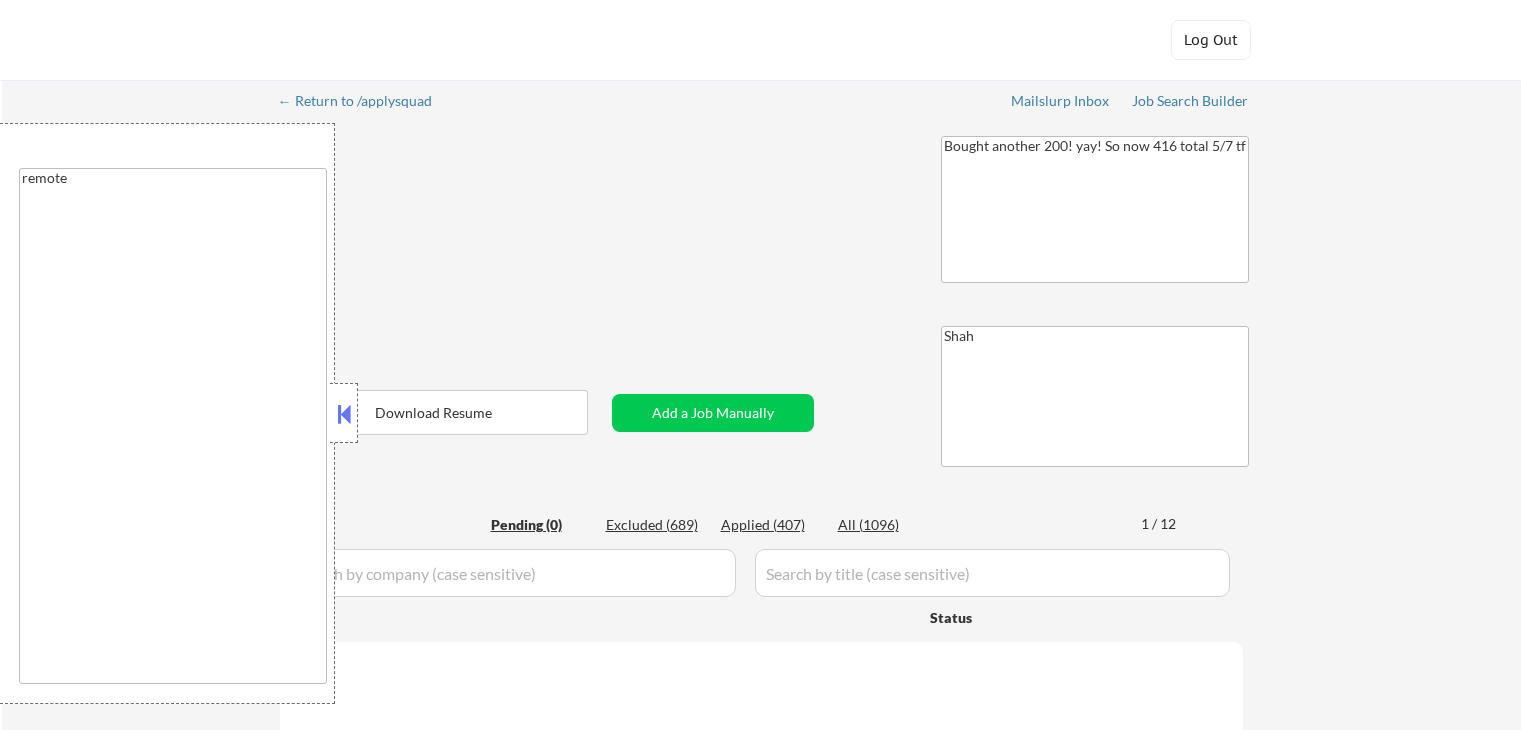 scroll, scrollTop: 0, scrollLeft: 0, axis: both 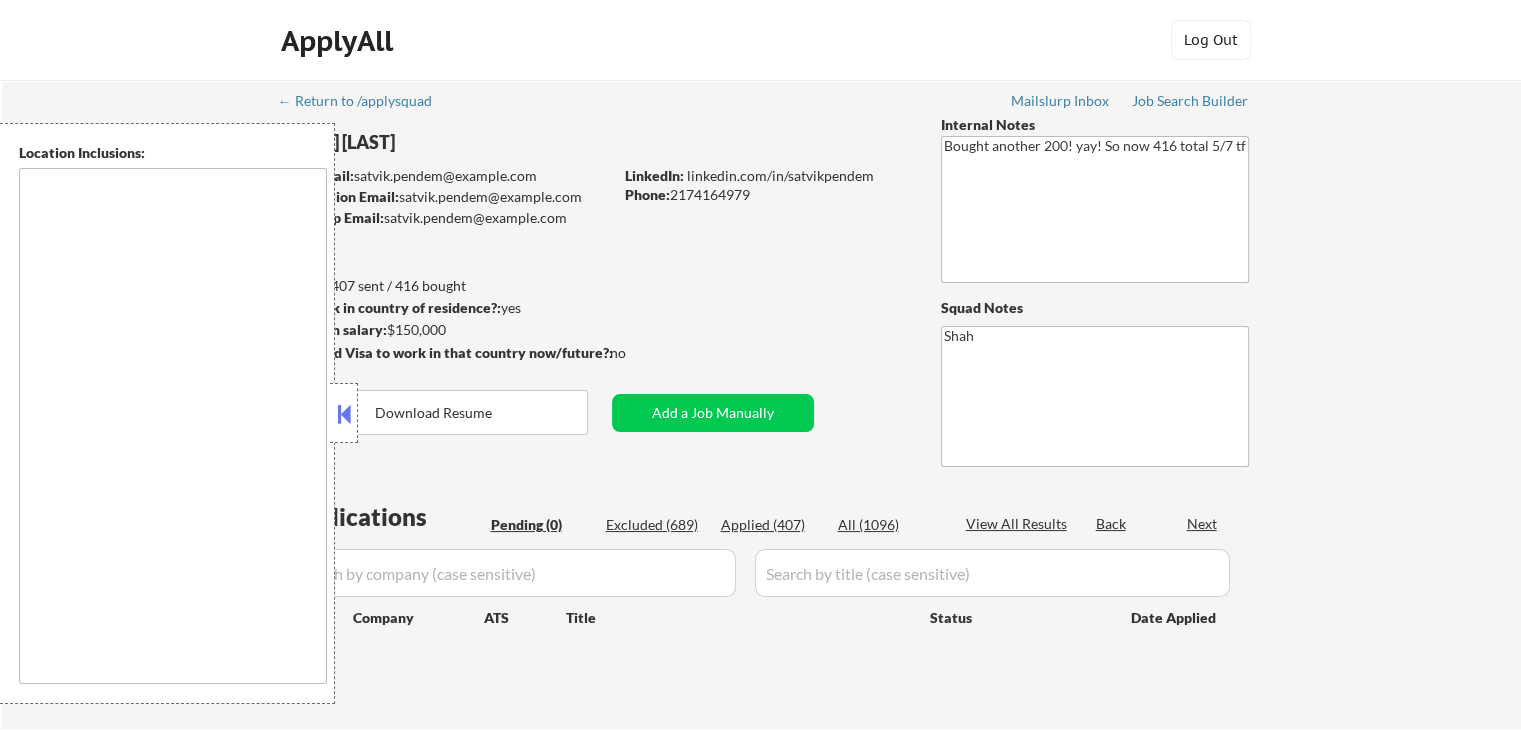 type on "remote" 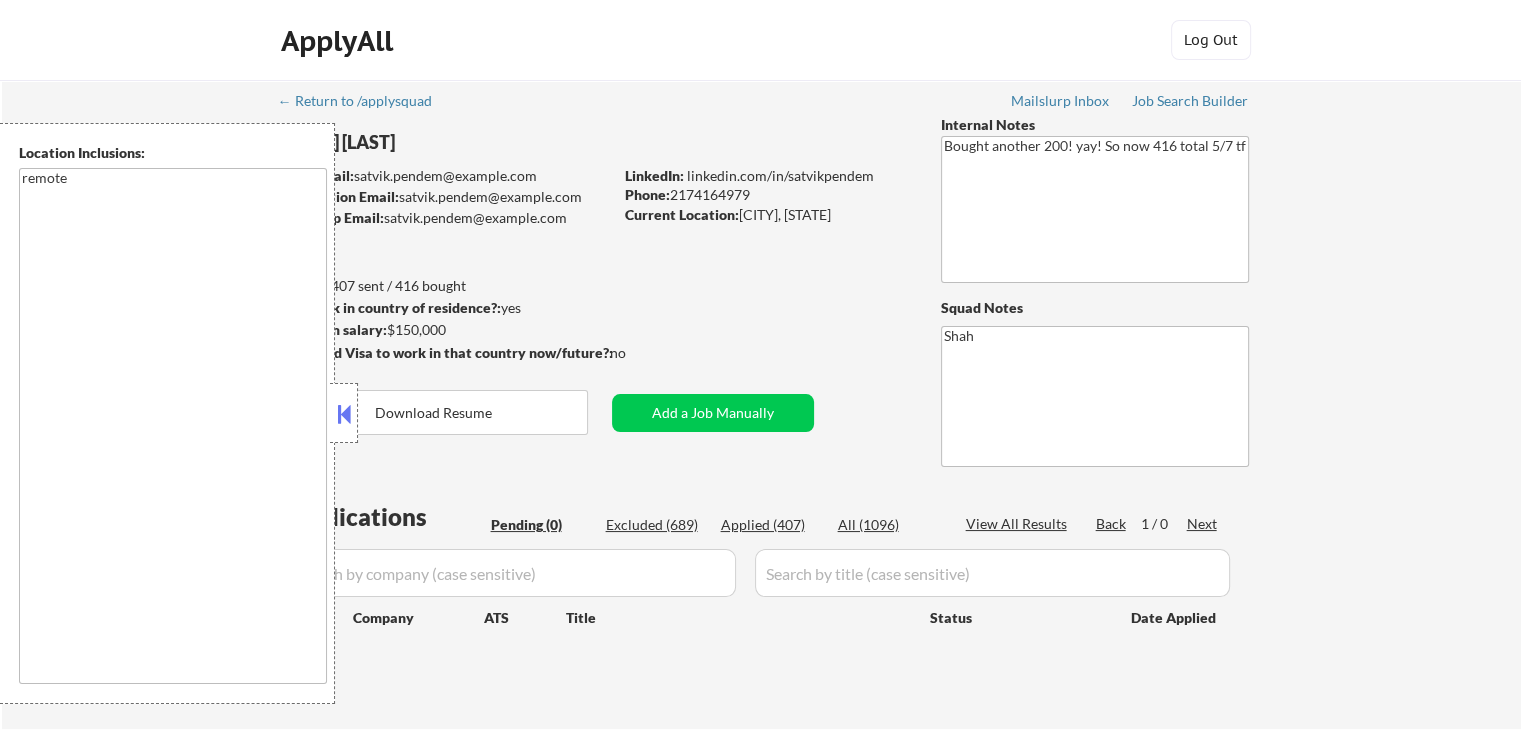 select on ""pending"" 